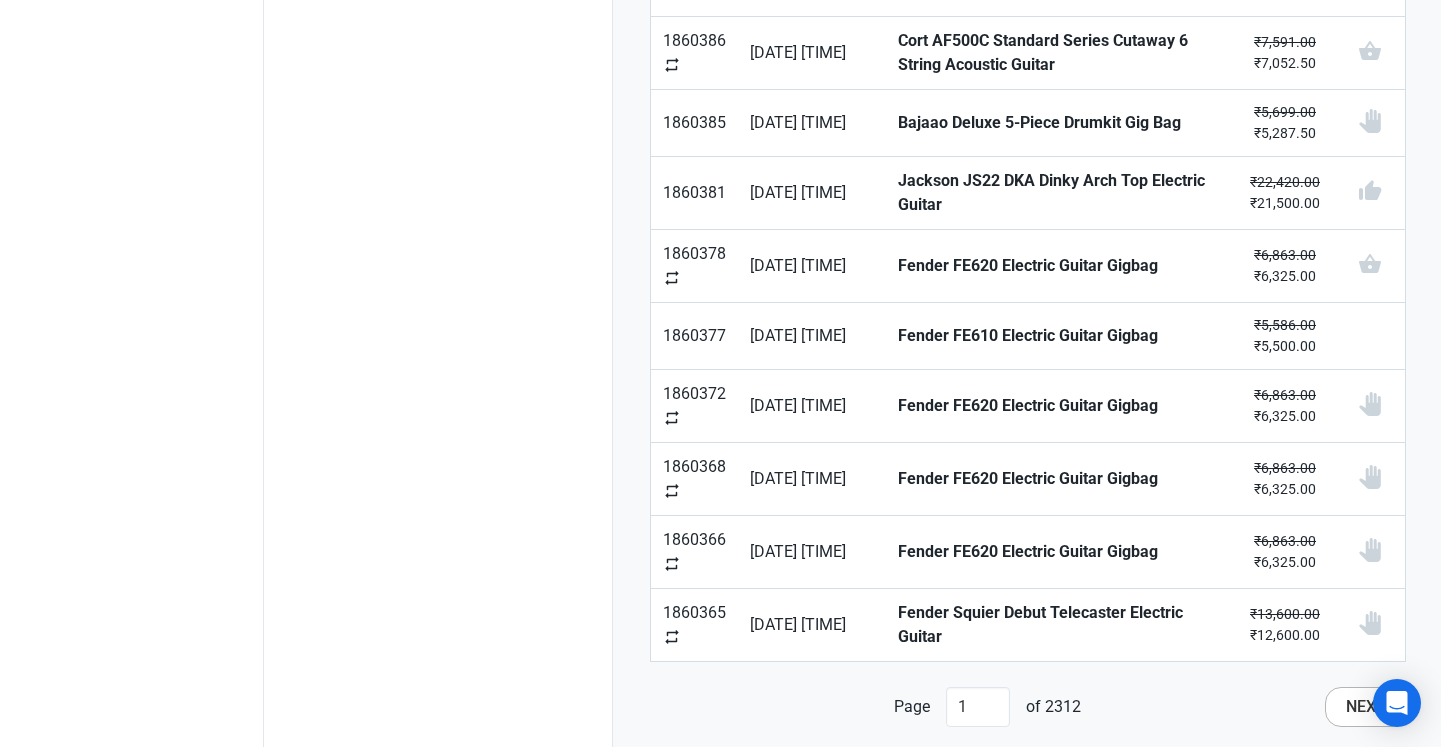 scroll, scrollTop: 1380, scrollLeft: 0, axis: vertical 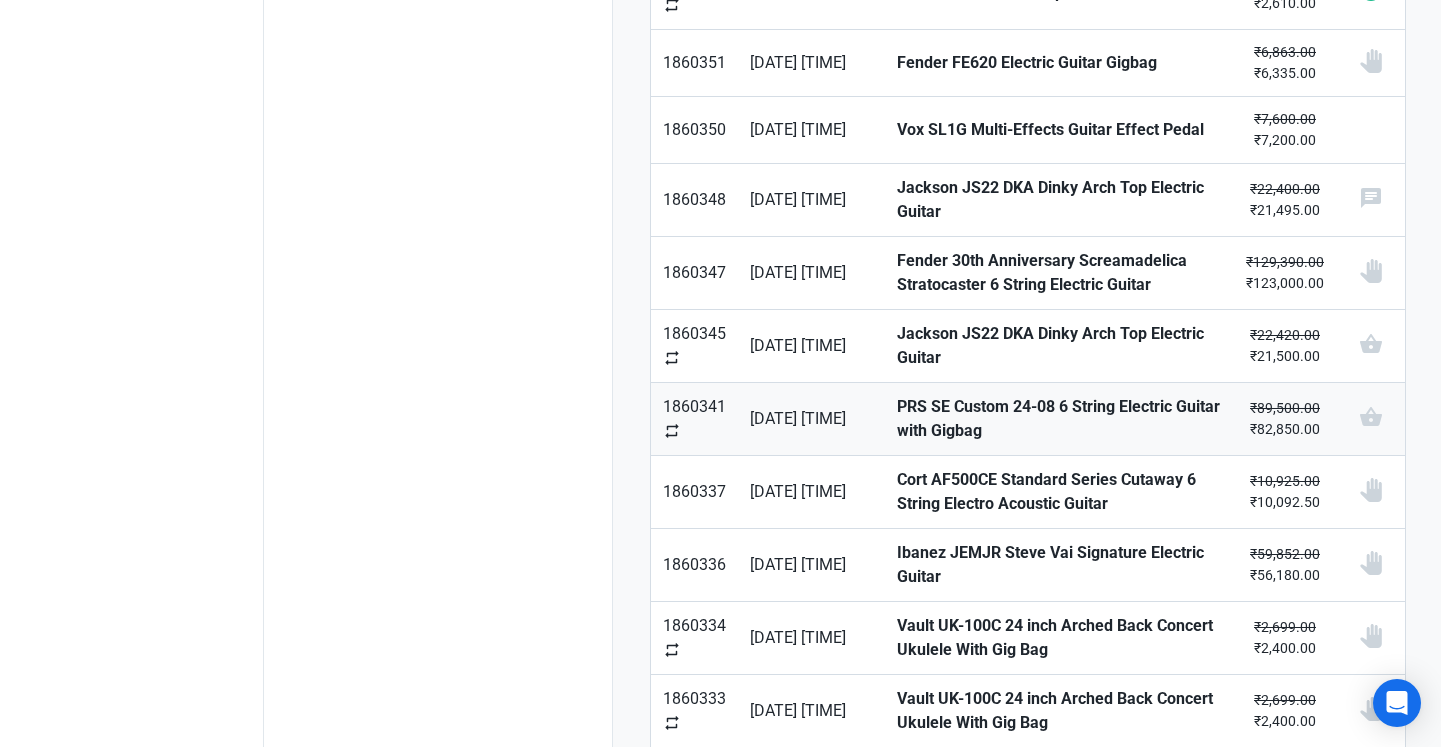 click on "₹89,500.00  ₹82,850.00" at bounding box center [1285, 419] 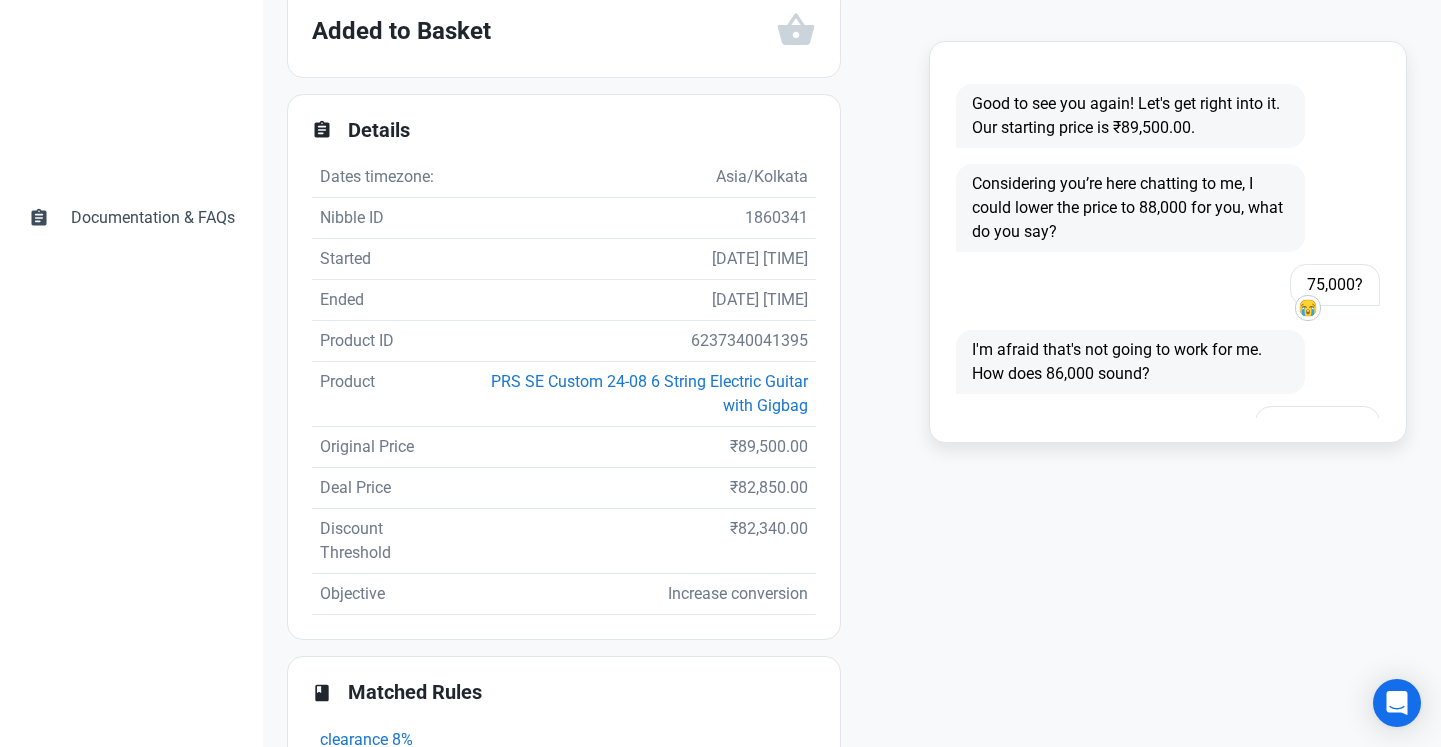 scroll, scrollTop: 506, scrollLeft: 0, axis: vertical 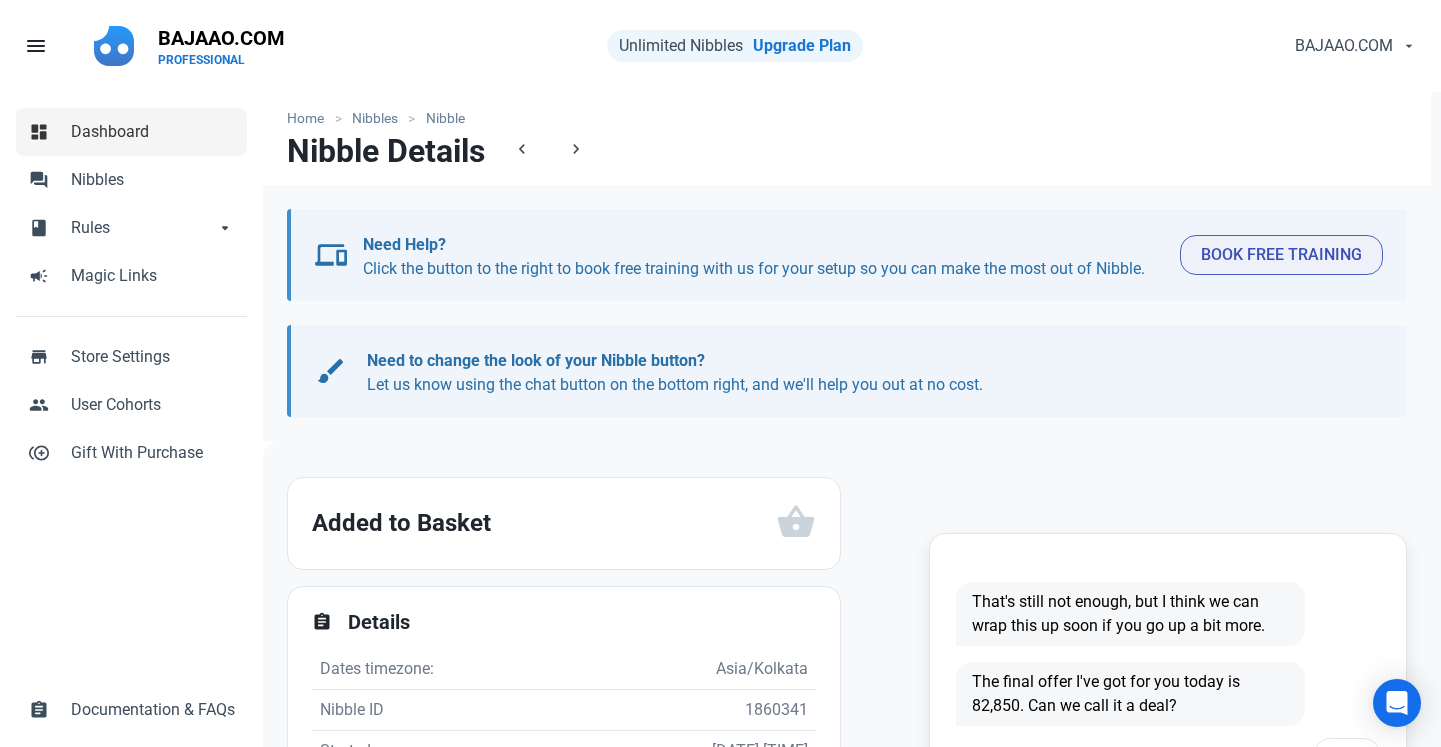click on "Dashboard" at bounding box center [153, 132] 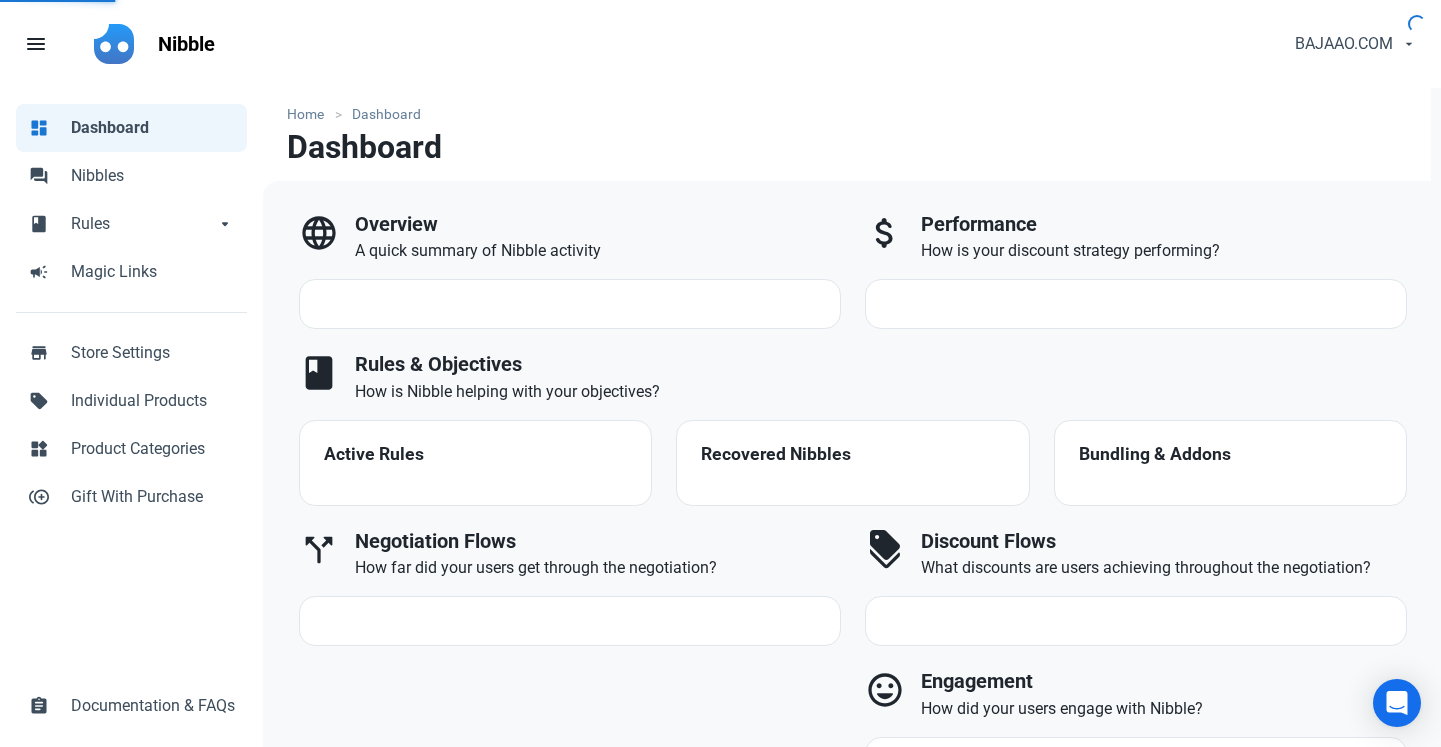 scroll, scrollTop: 0, scrollLeft: 0, axis: both 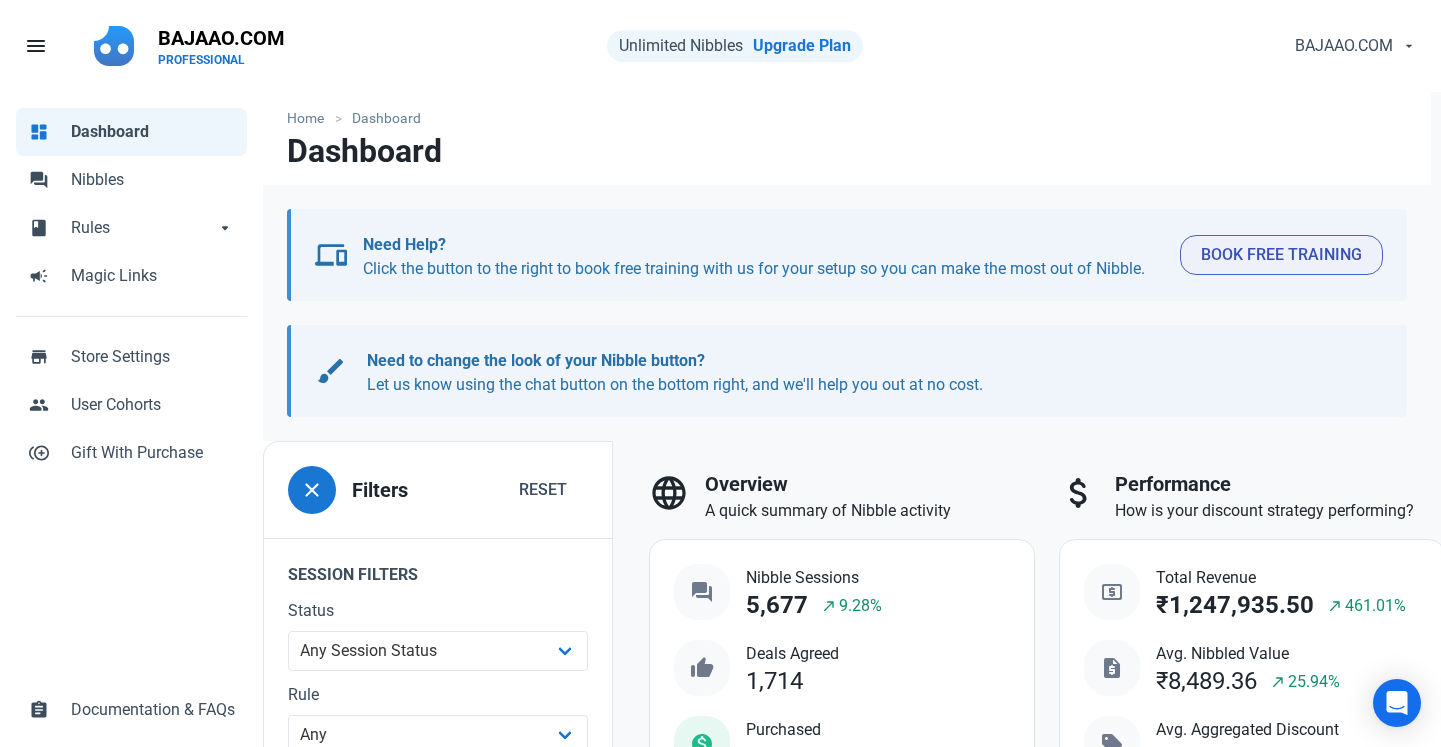 click on "Home Dashboard" at bounding box center [847, 118] 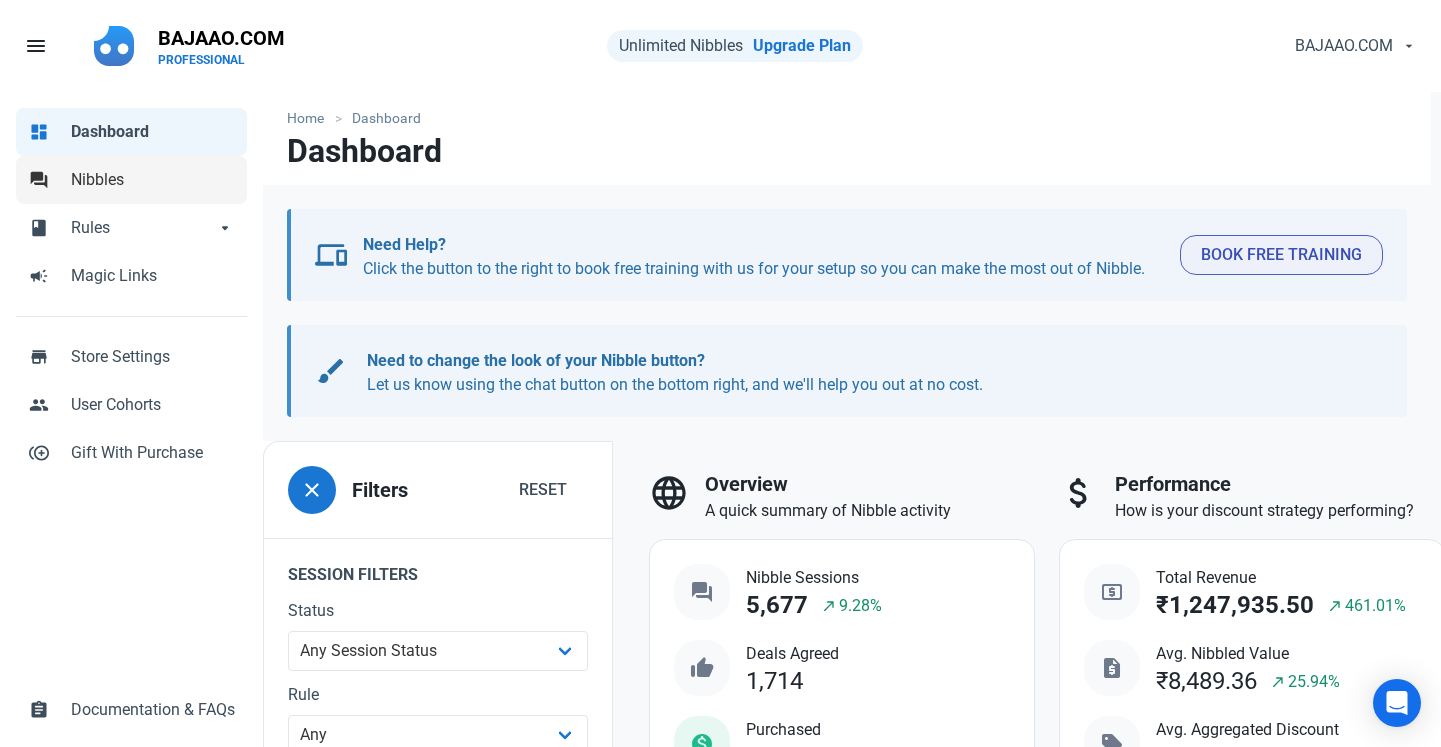 click on "Nibbles" at bounding box center [153, 180] 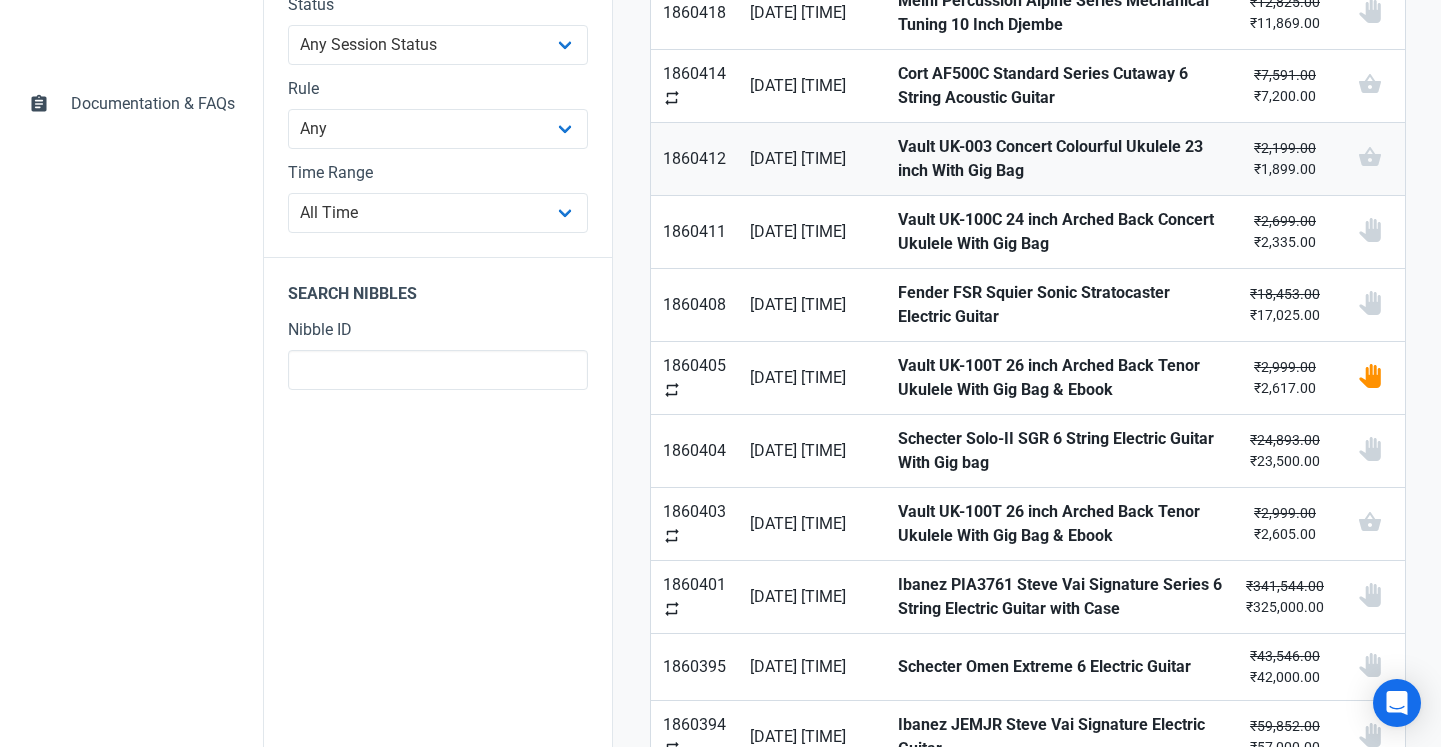 scroll, scrollTop: 624, scrollLeft: 0, axis: vertical 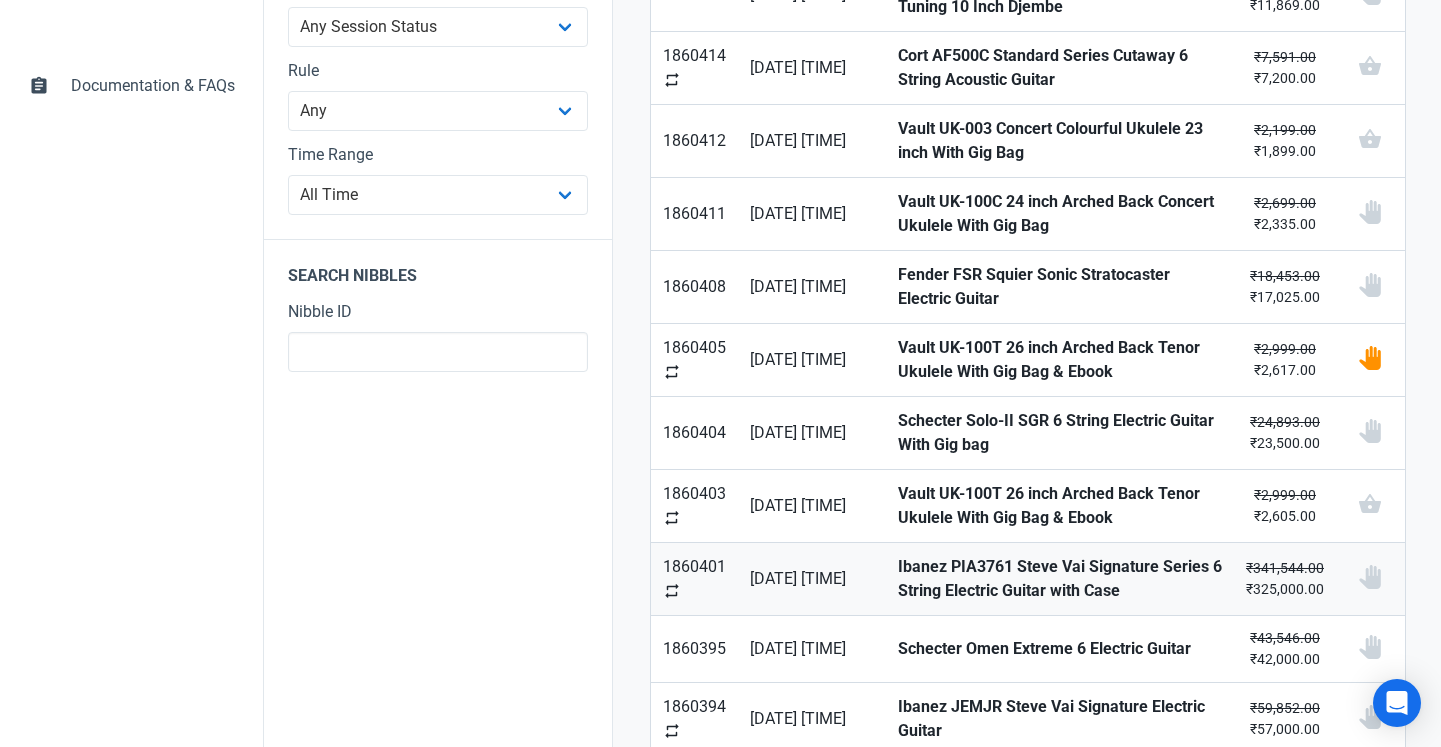 click on "Ibanez PIA3761 Steve Vai Signature Series 6 String Electric Guitar with Case" at bounding box center [1060, 579] 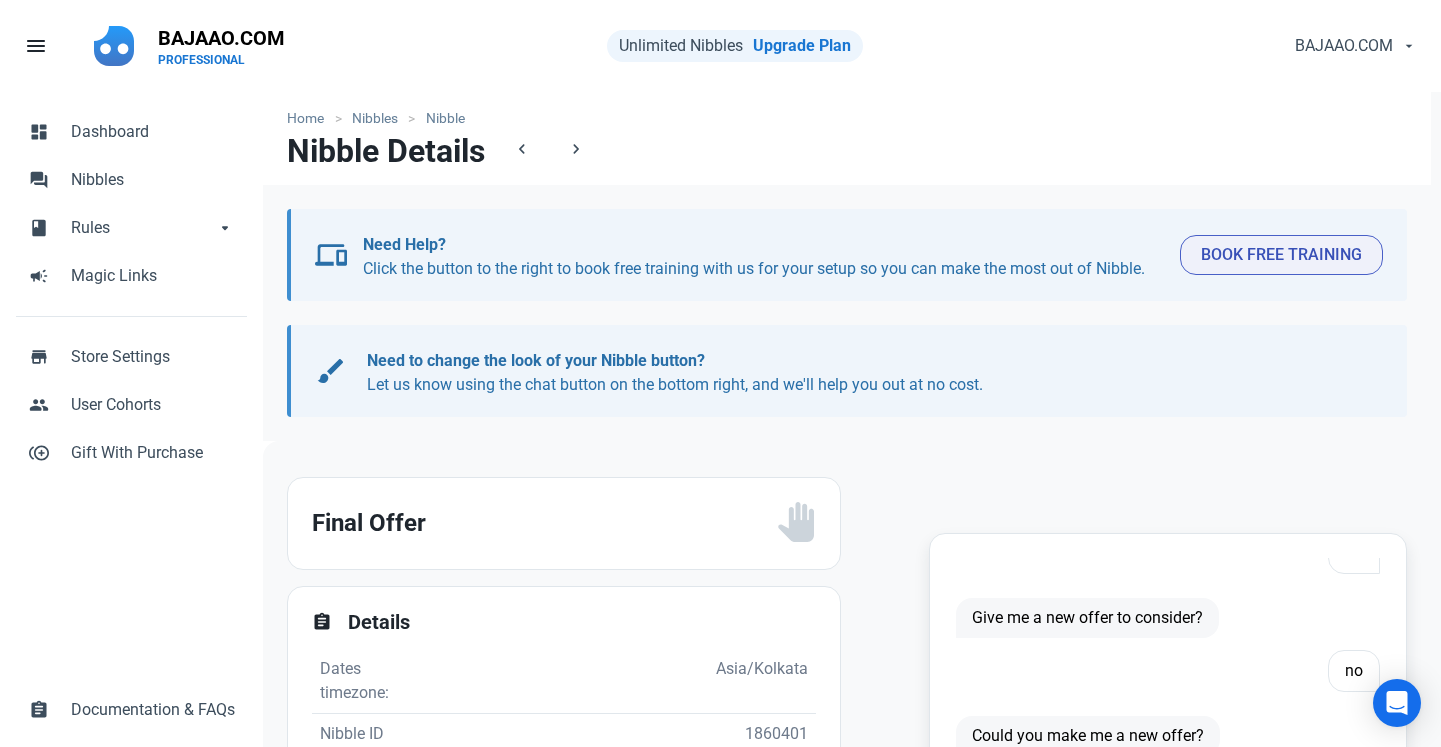 scroll, scrollTop: 238, scrollLeft: 0, axis: vertical 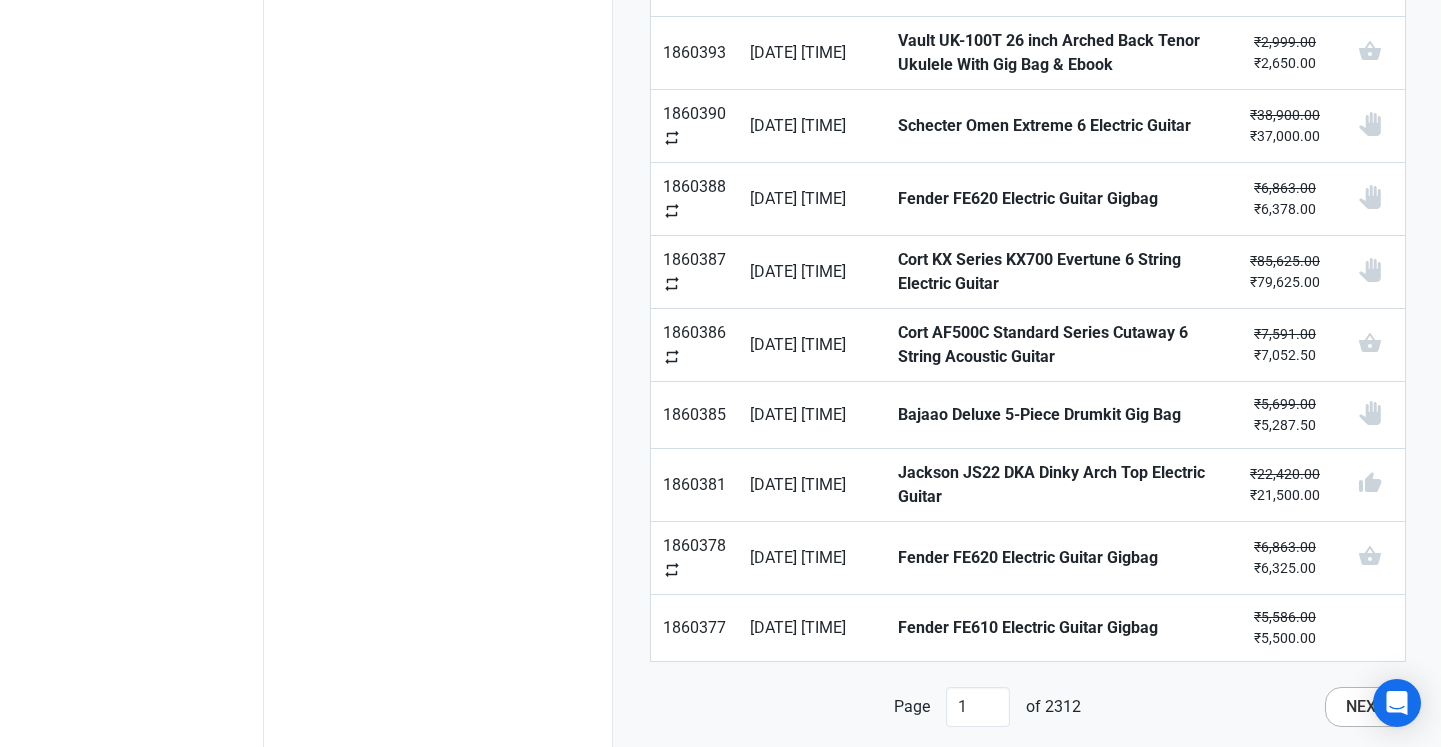click on "Next" at bounding box center (1366, 707) 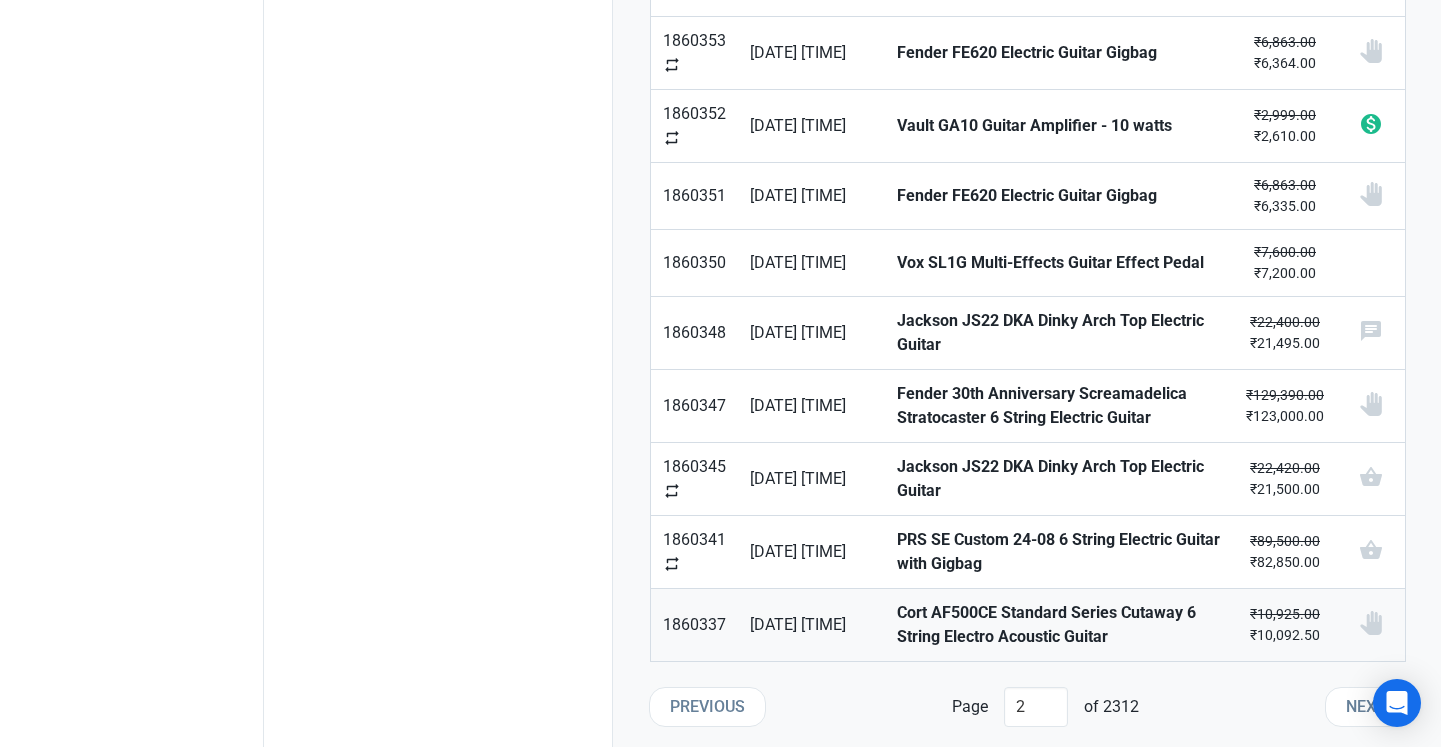 scroll, scrollTop: 1380, scrollLeft: 0, axis: vertical 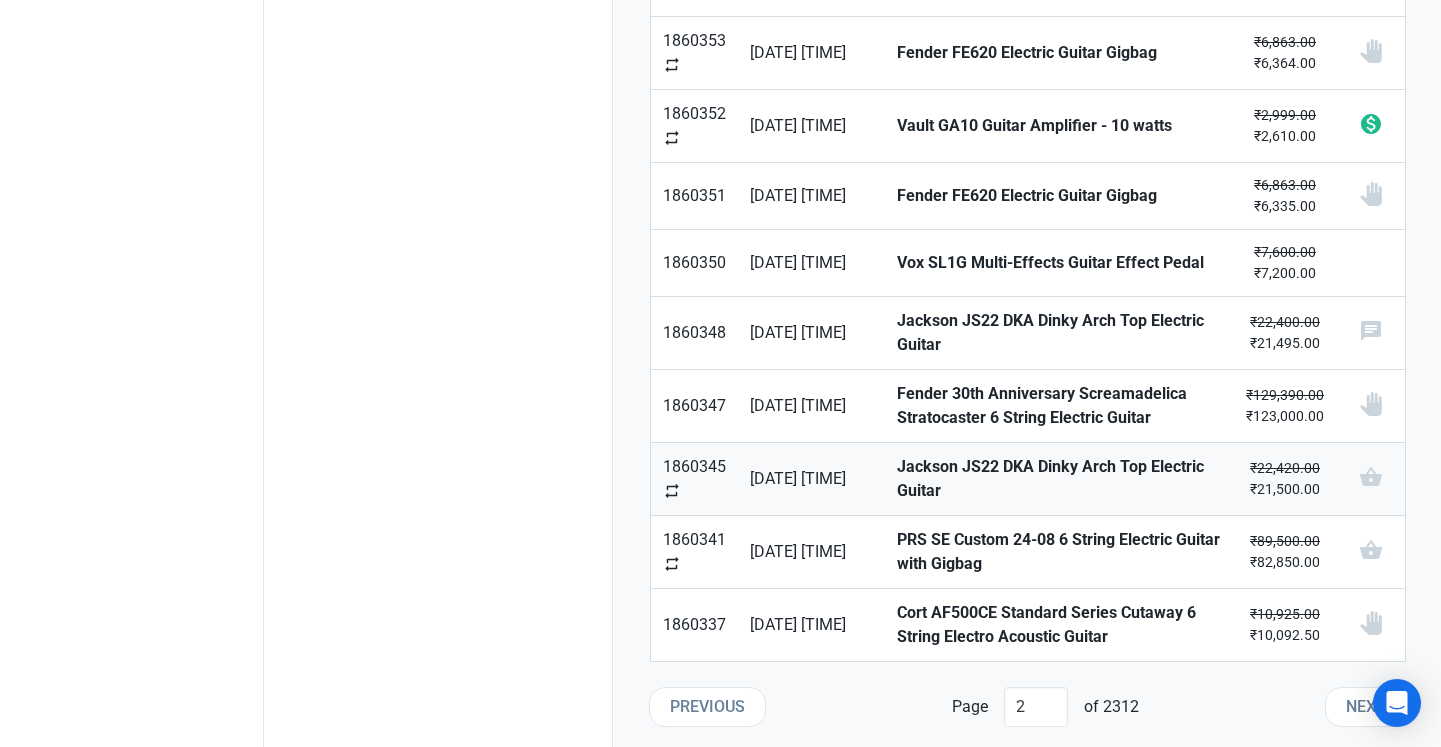 click on "Added to Basket shopping_basket" at bounding box center (1370, 479) 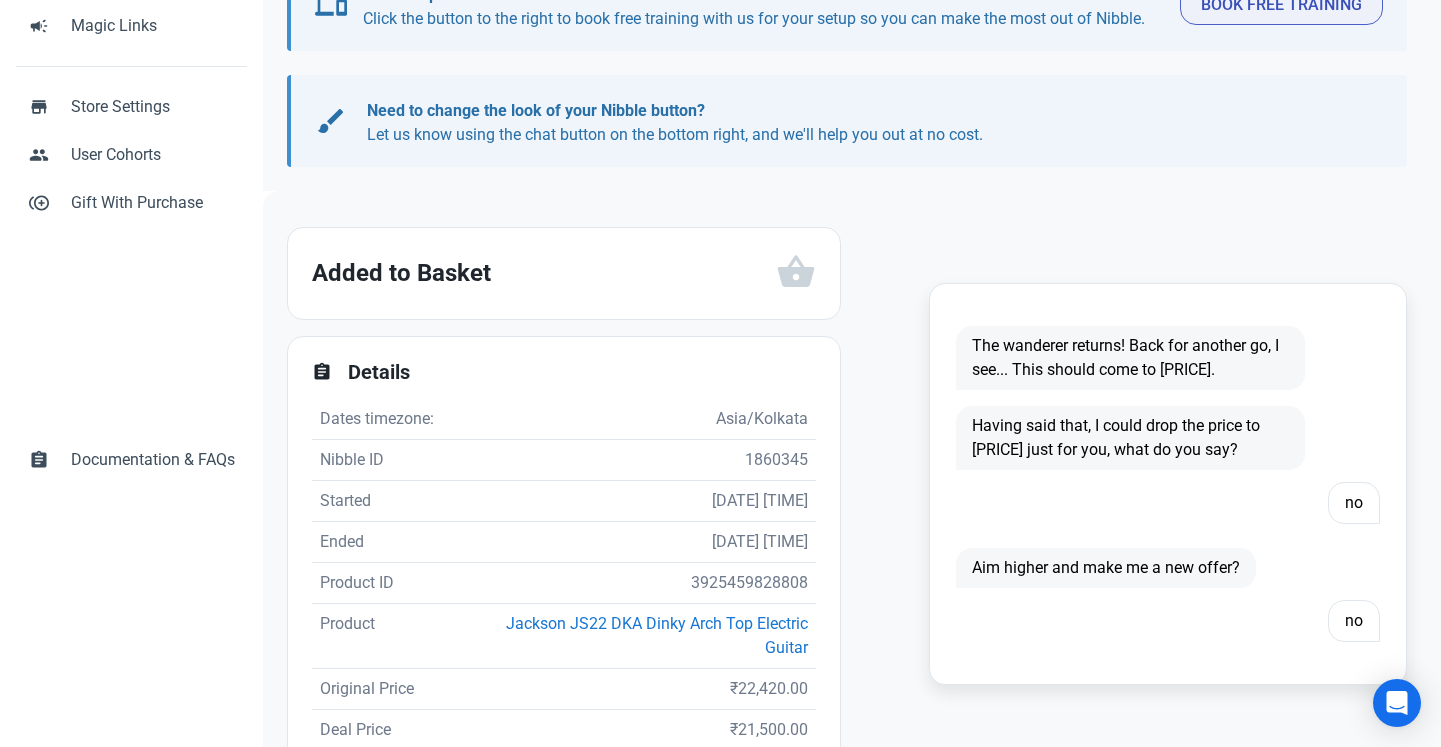 scroll, scrollTop: 298, scrollLeft: 0, axis: vertical 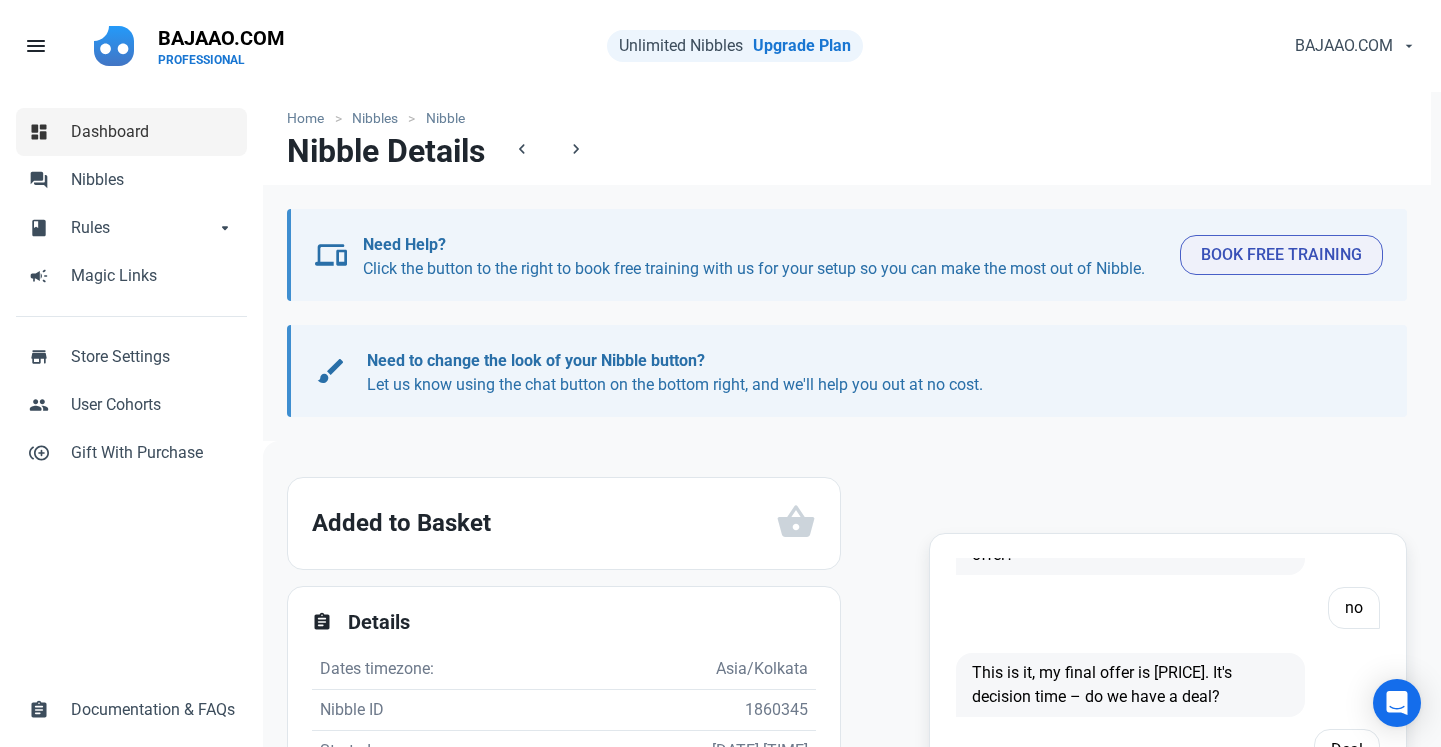 click on "Dashboard" at bounding box center [153, 132] 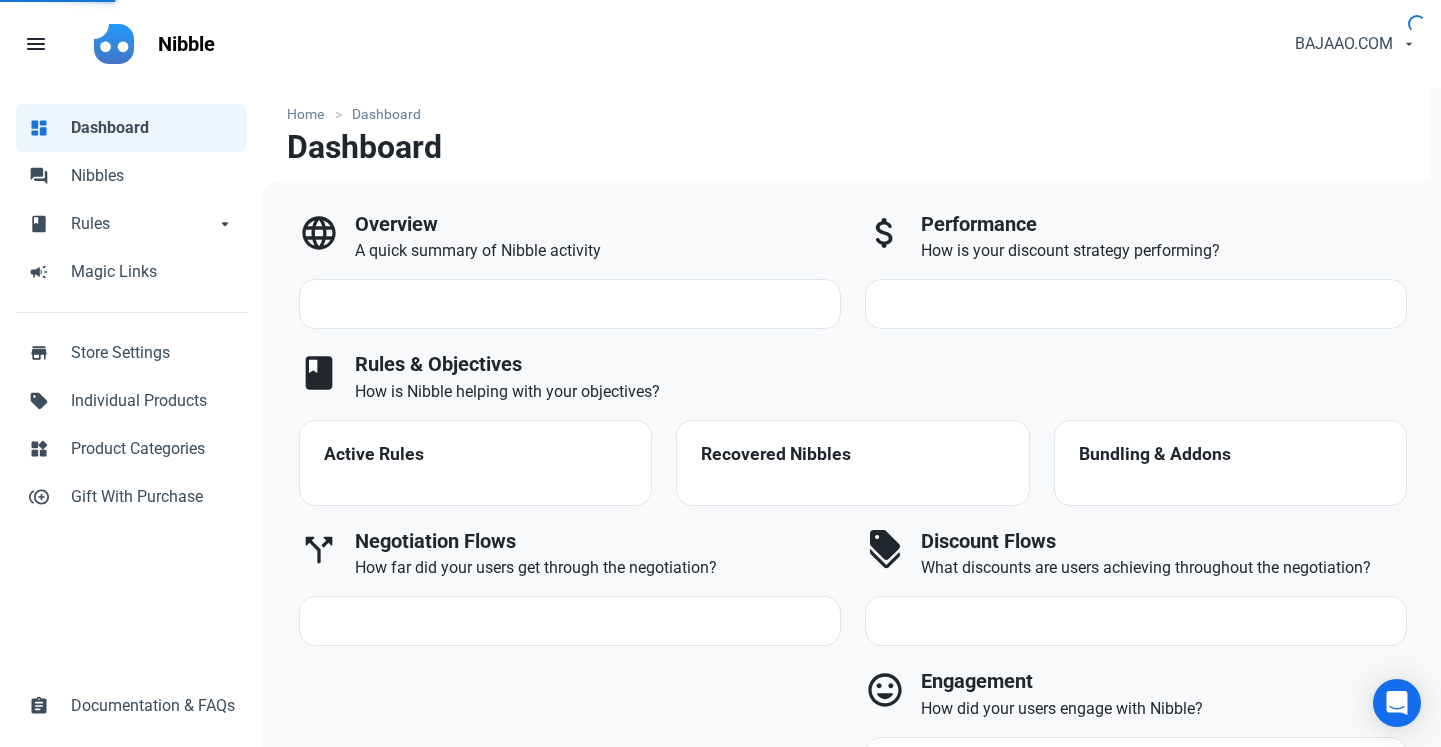 scroll, scrollTop: 0, scrollLeft: 0, axis: both 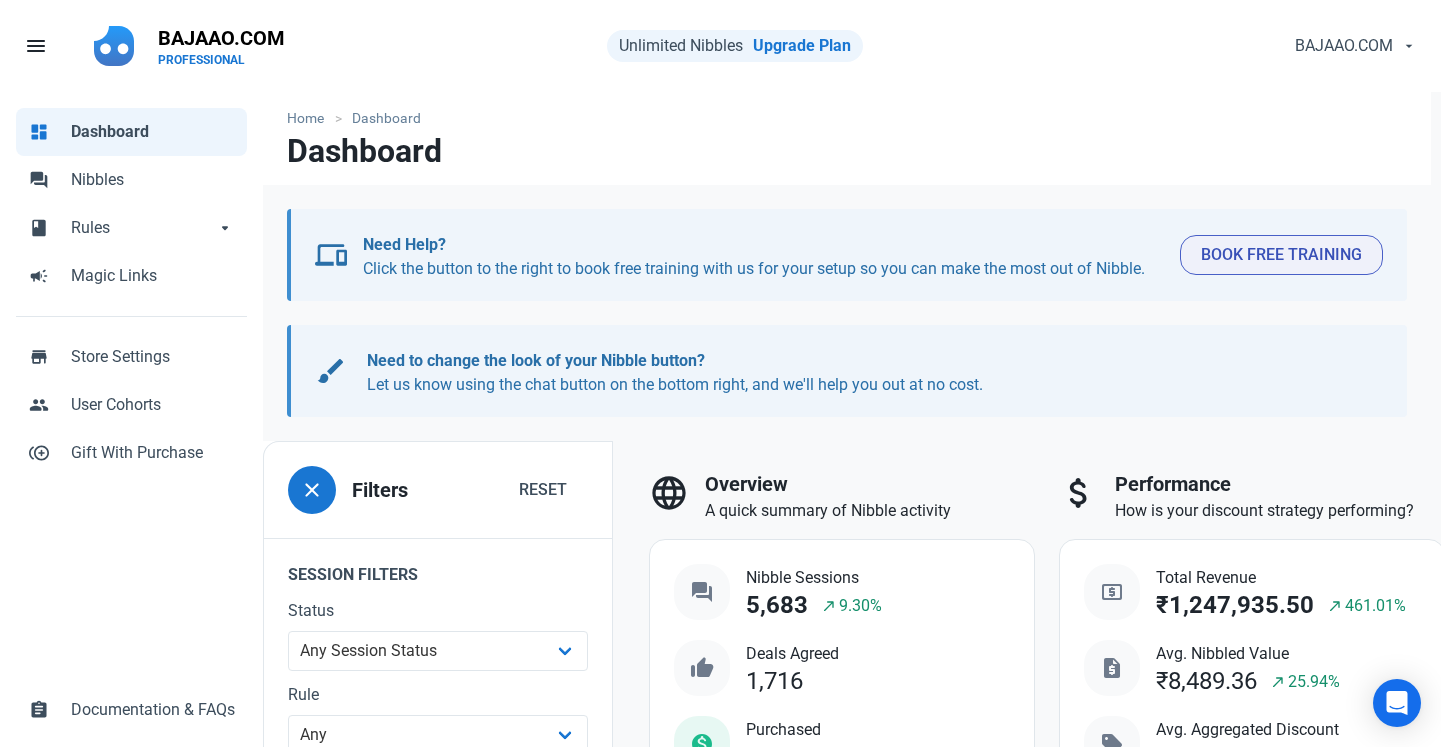 click on "BAJAAO.COM person Account & Plan PROFESSIONAL receipt Usage logout Log Out" at bounding box center (1146, 46) 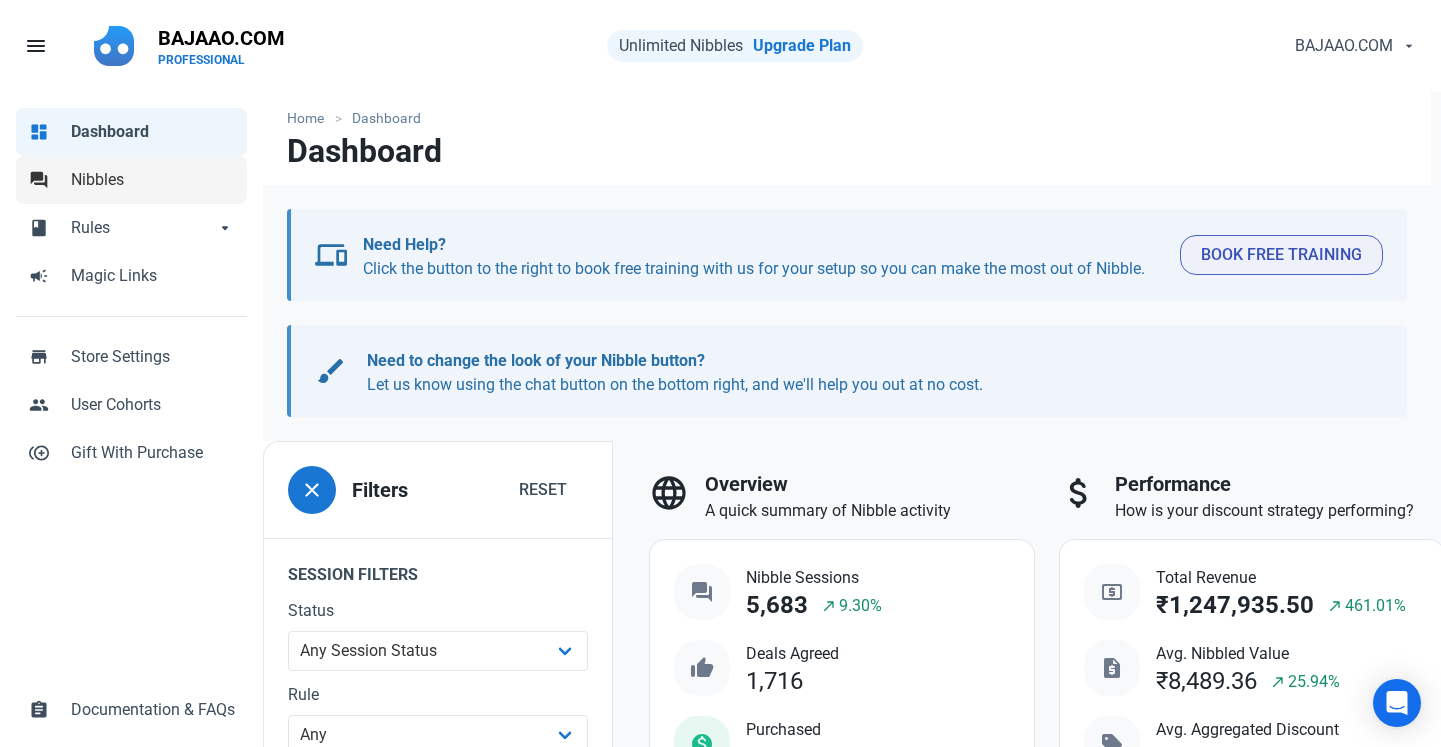 click on "Nibbles" at bounding box center [153, 180] 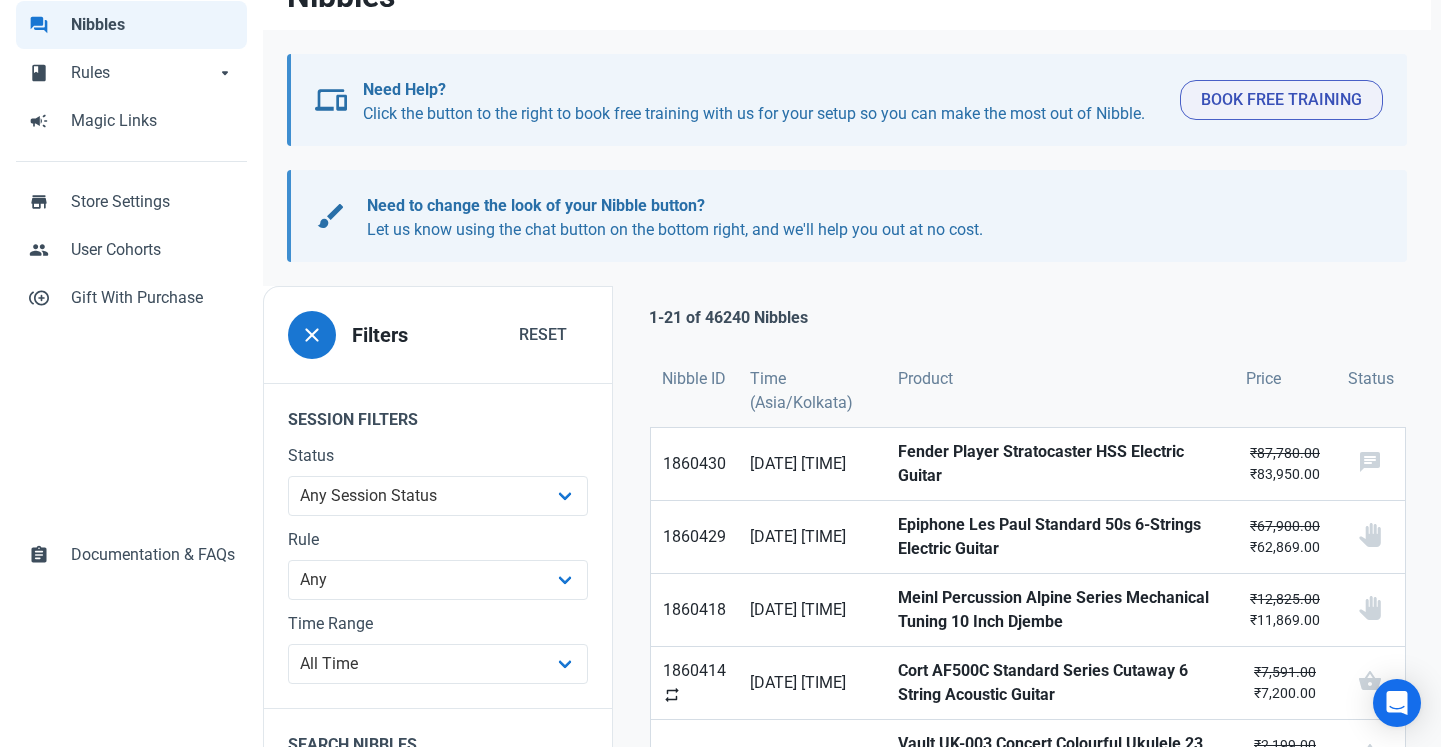 scroll, scrollTop: 158, scrollLeft: 0, axis: vertical 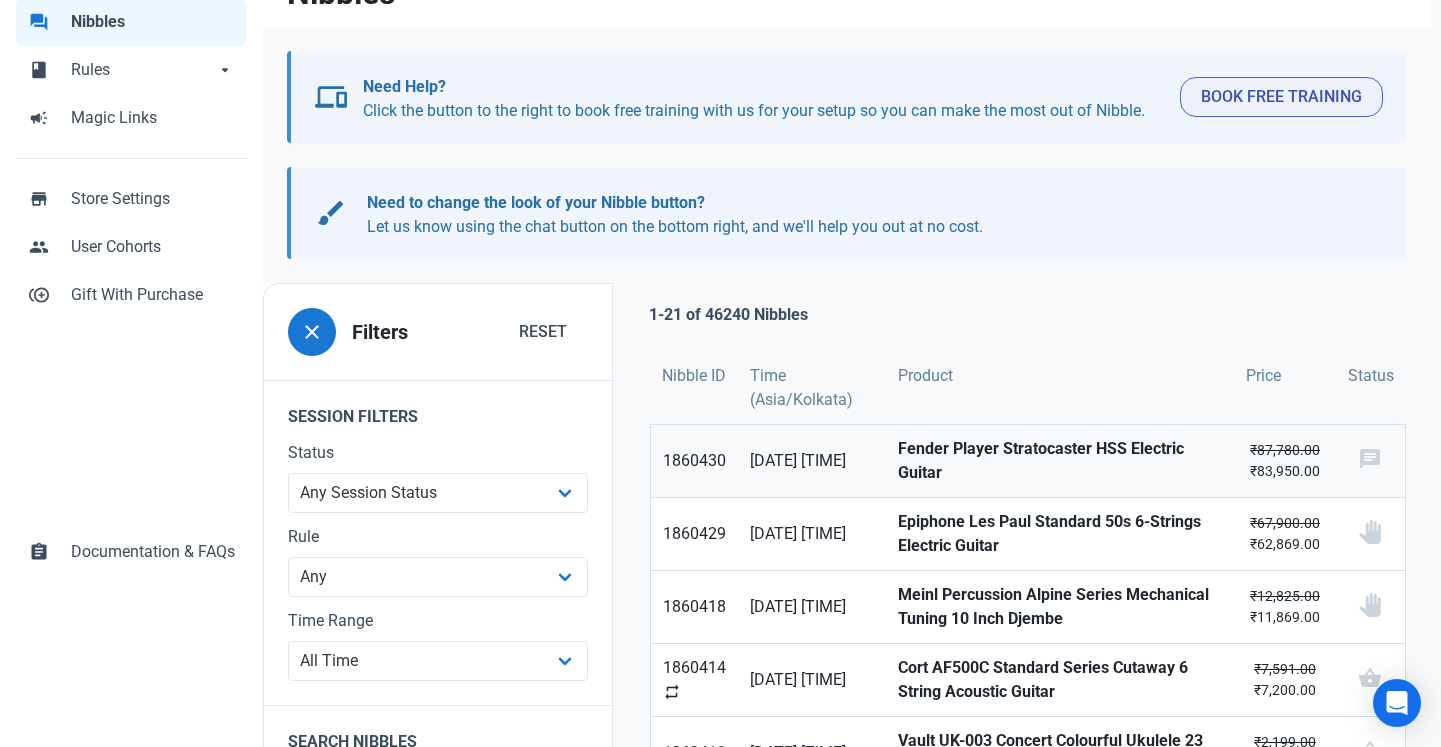 click on "Fender Player Stratocaster HSS Electric Guitar" at bounding box center [694, 461] 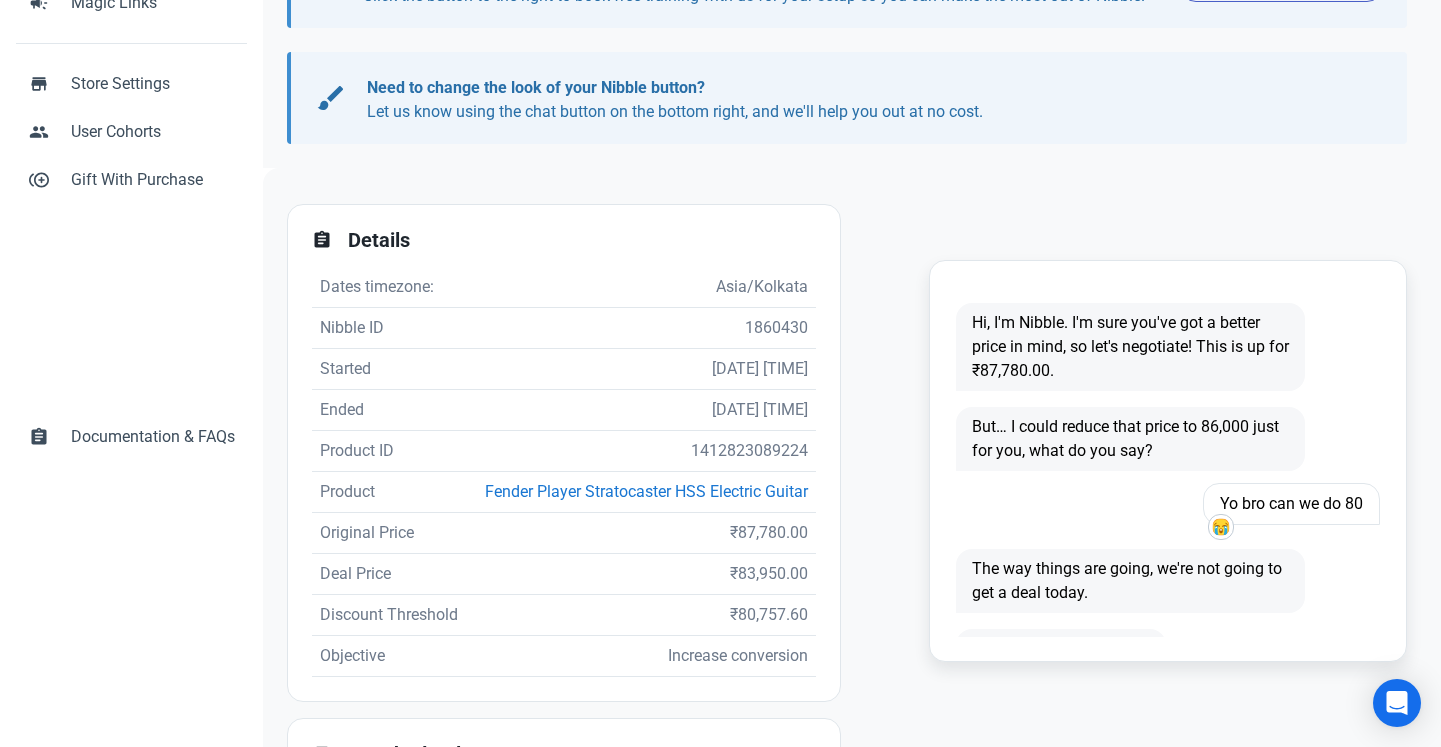 scroll, scrollTop: 275, scrollLeft: 0, axis: vertical 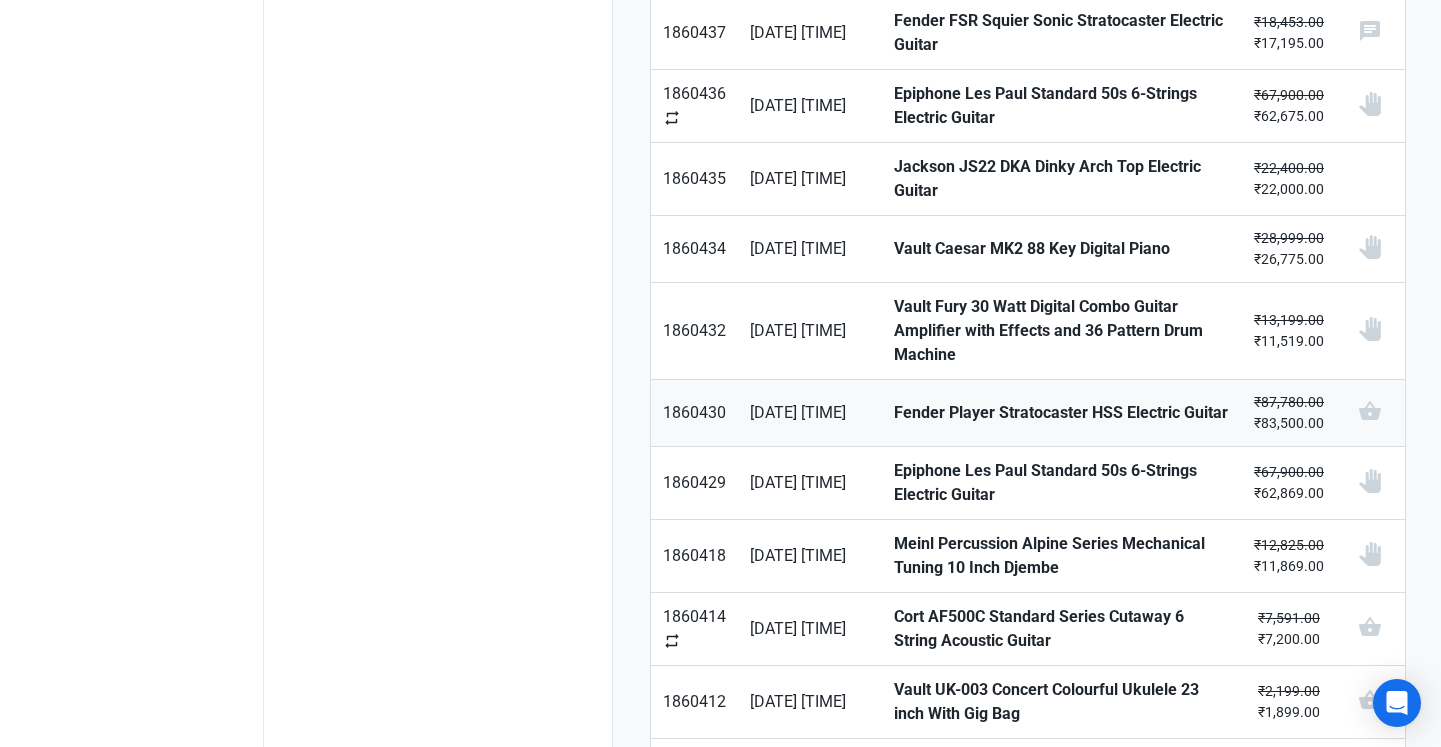 click on "Fender Player Stratocaster HSS Electric Guitar" at bounding box center [1062, 413] 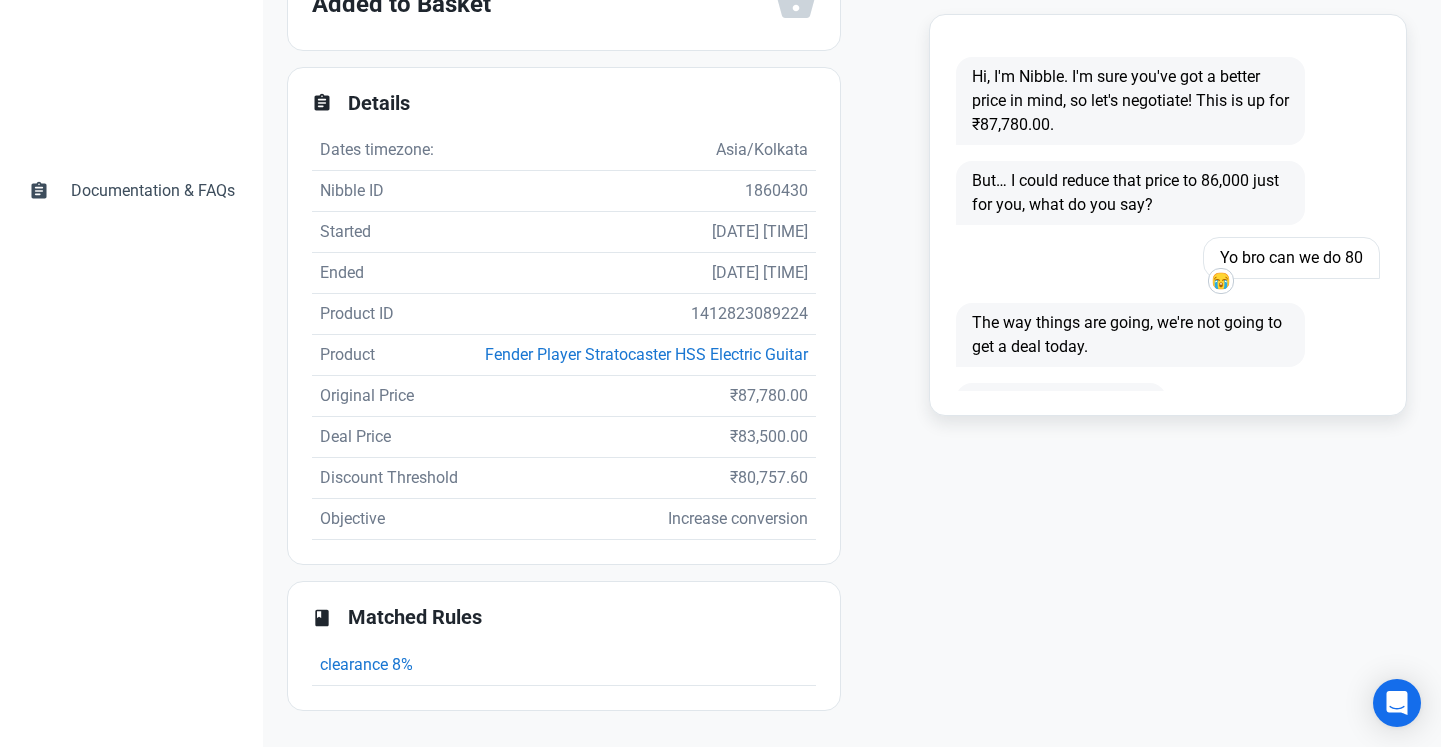 scroll, scrollTop: 538, scrollLeft: 0, axis: vertical 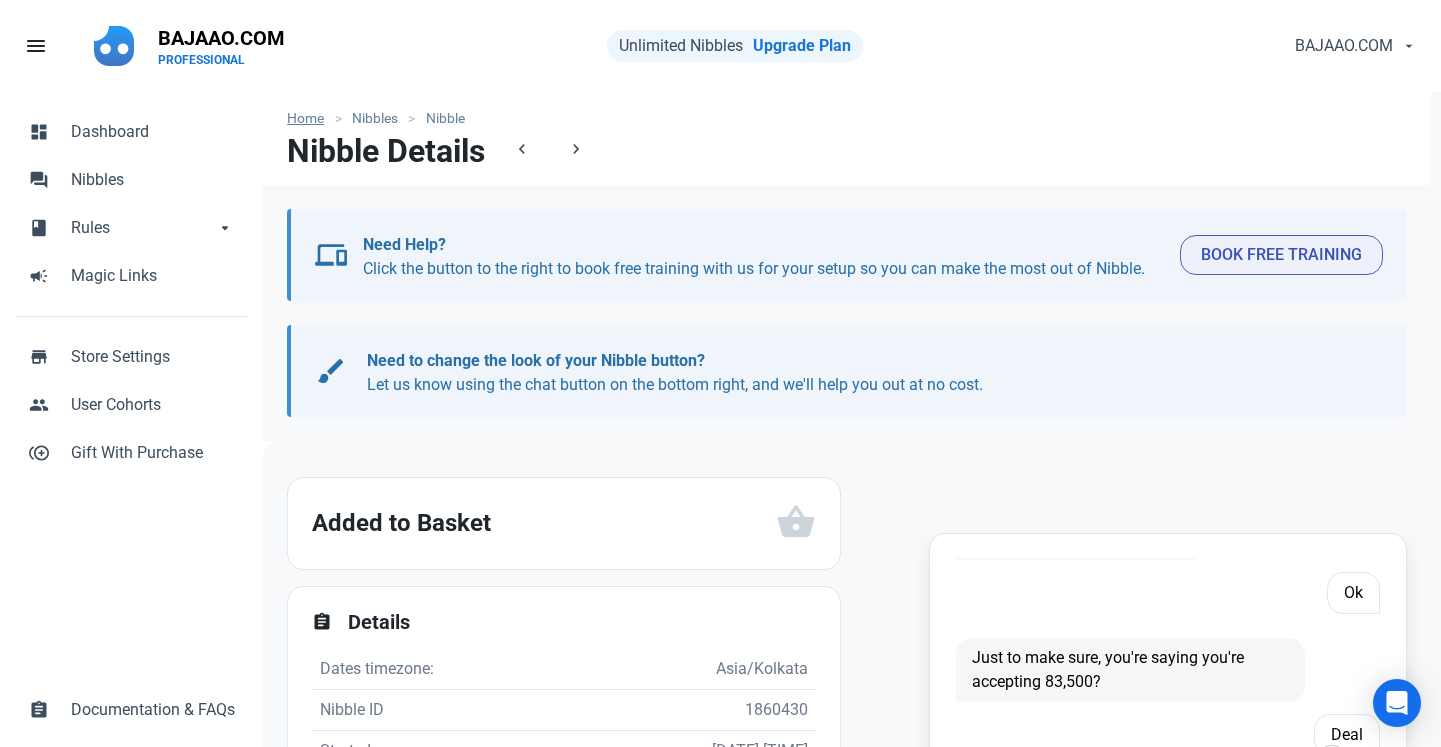 click on "Home" at bounding box center [310, 118] 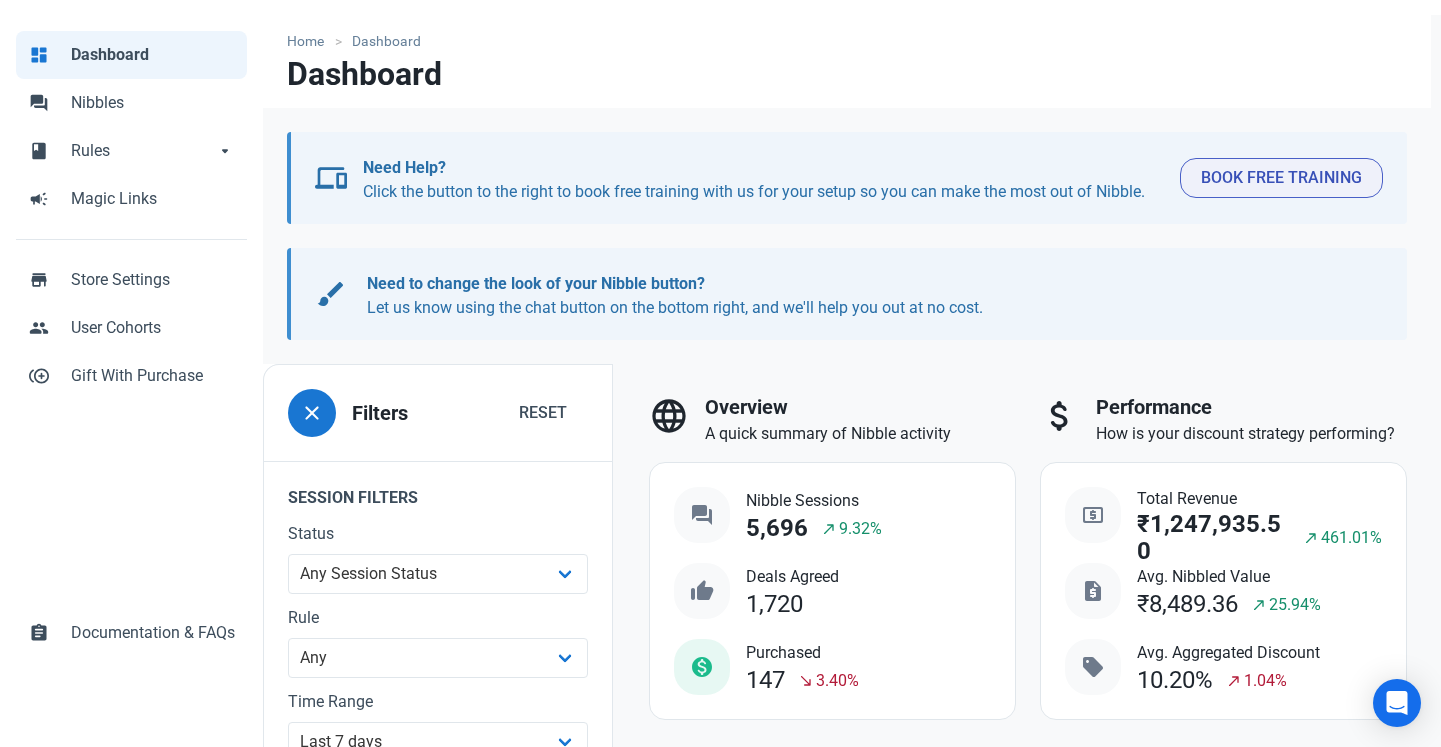 scroll, scrollTop: 78, scrollLeft: 0, axis: vertical 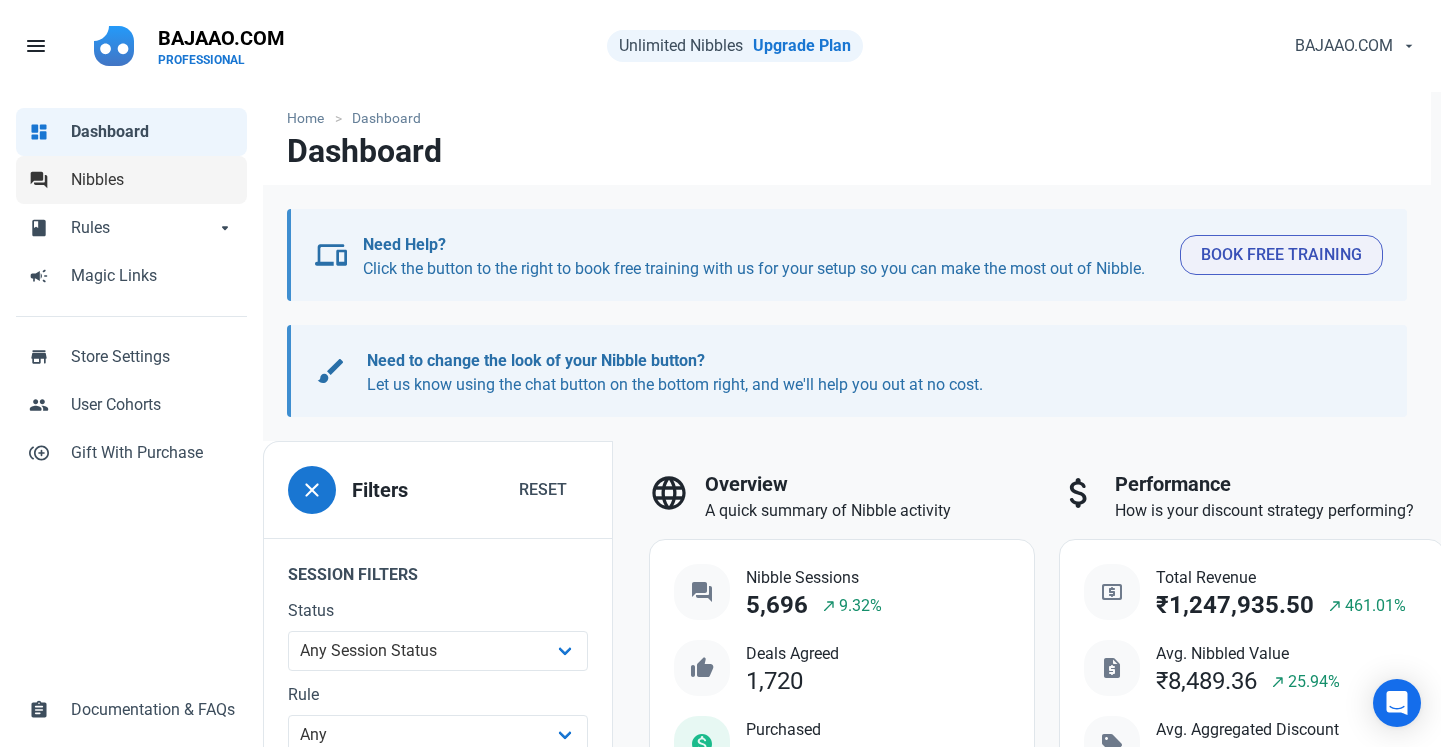 click on "forum Nibbles" at bounding box center [131, 180] 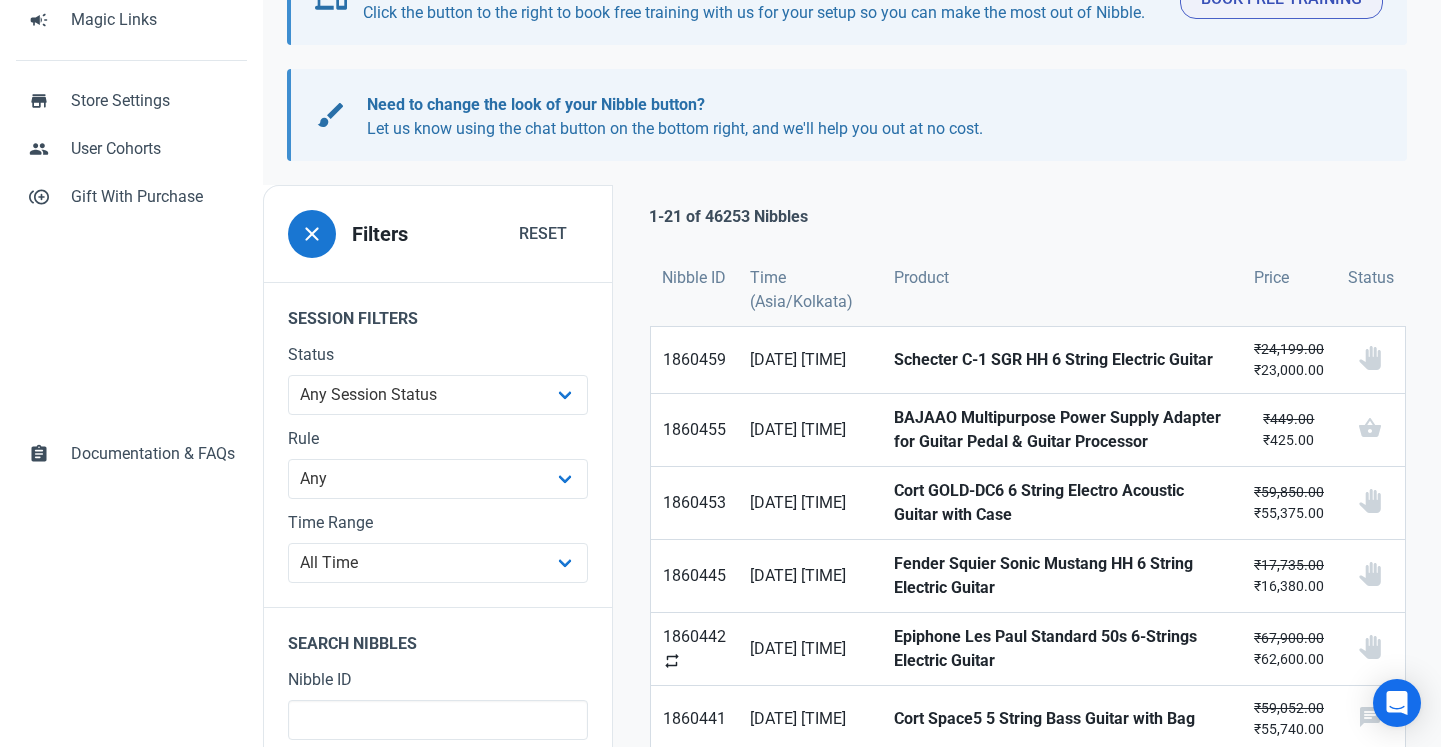scroll, scrollTop: 258, scrollLeft: 0, axis: vertical 